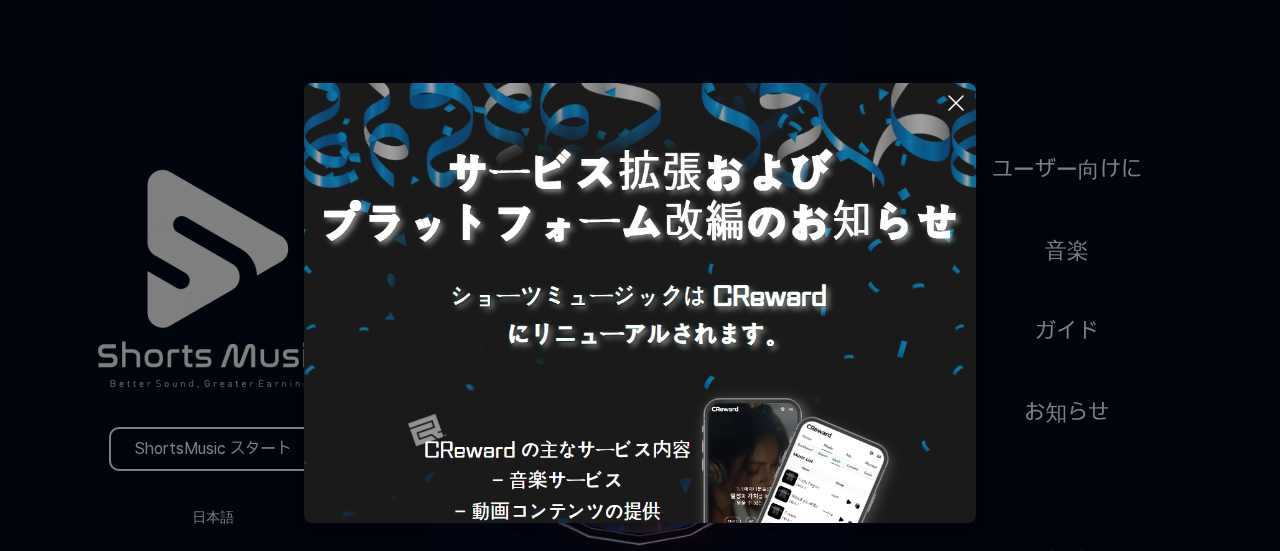 scroll, scrollTop: 803, scrollLeft: 0, axis: vertical 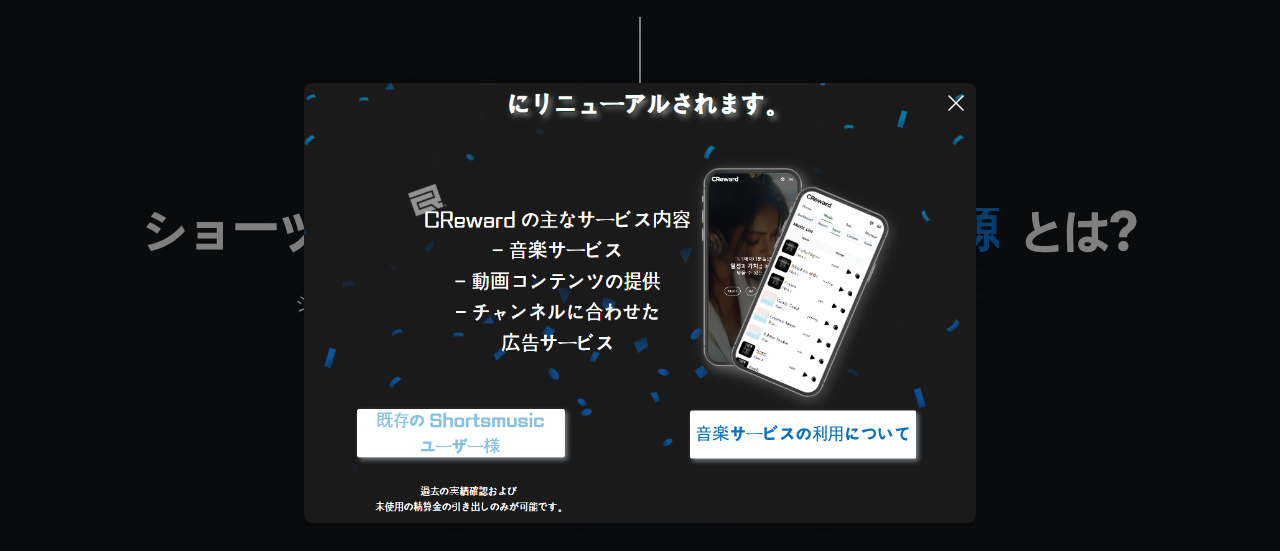 click 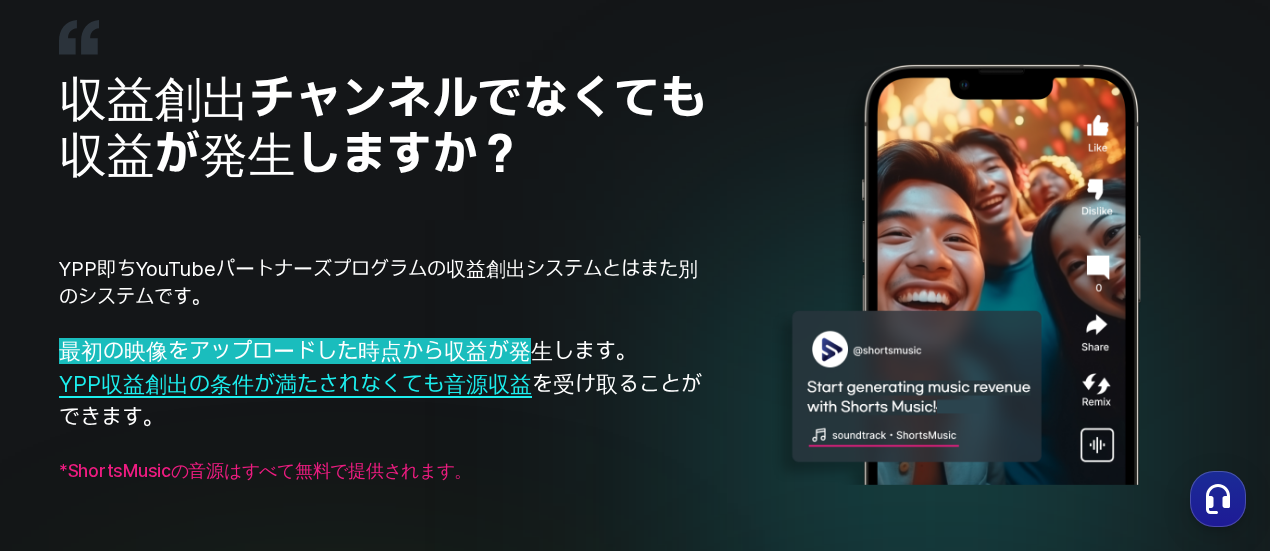 scroll, scrollTop: 1600, scrollLeft: 0, axis: vertical 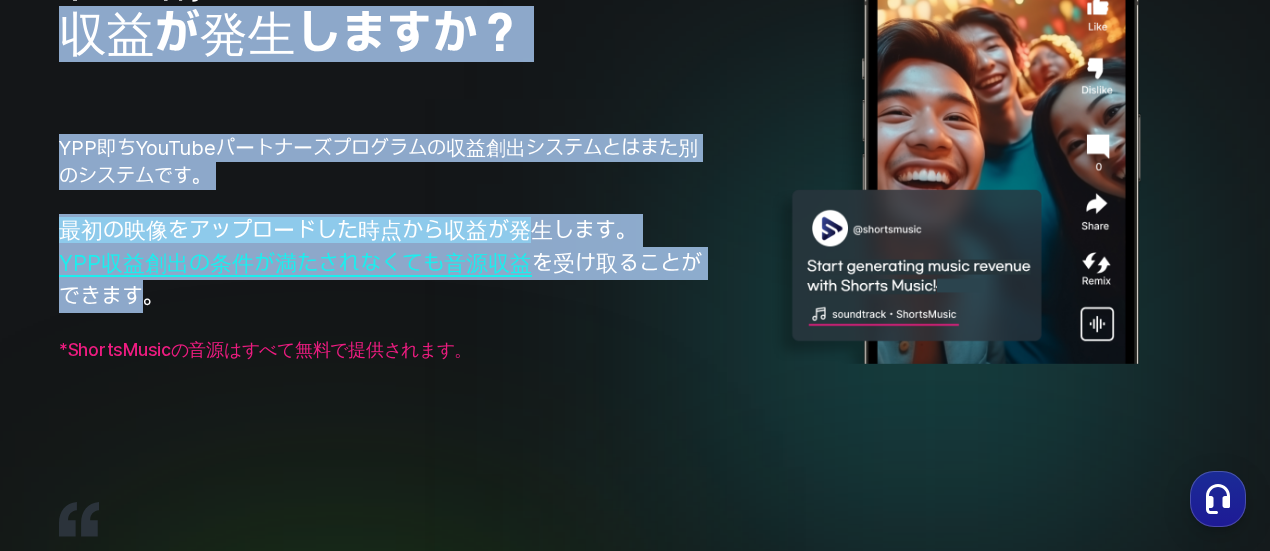 drag, startPoint x: 142, startPoint y: 302, endPoint x: 66, endPoint y: 42, distance: 270.88004 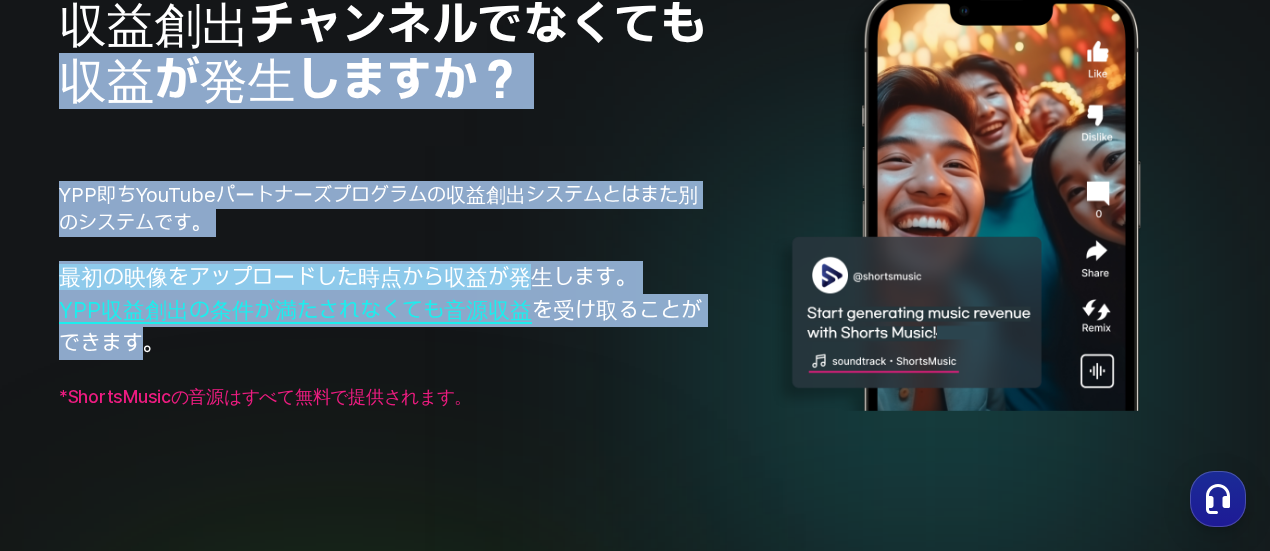 scroll, scrollTop: 1400, scrollLeft: 0, axis: vertical 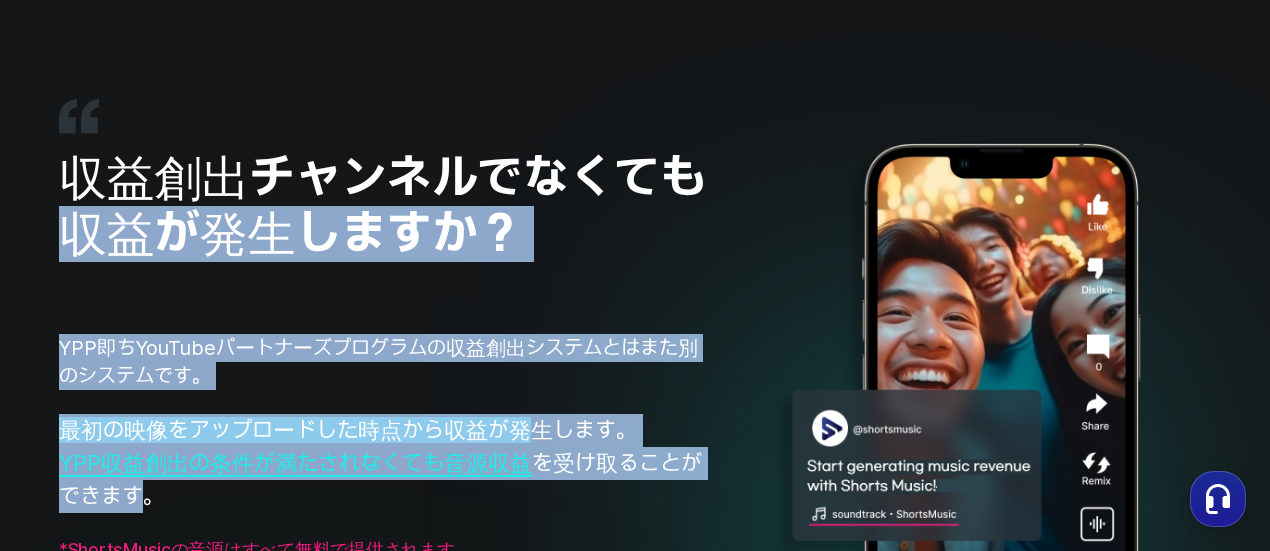 click on "収益創出チャンネルでなくても収益が発生しますか？" at bounding box center (385, 192) 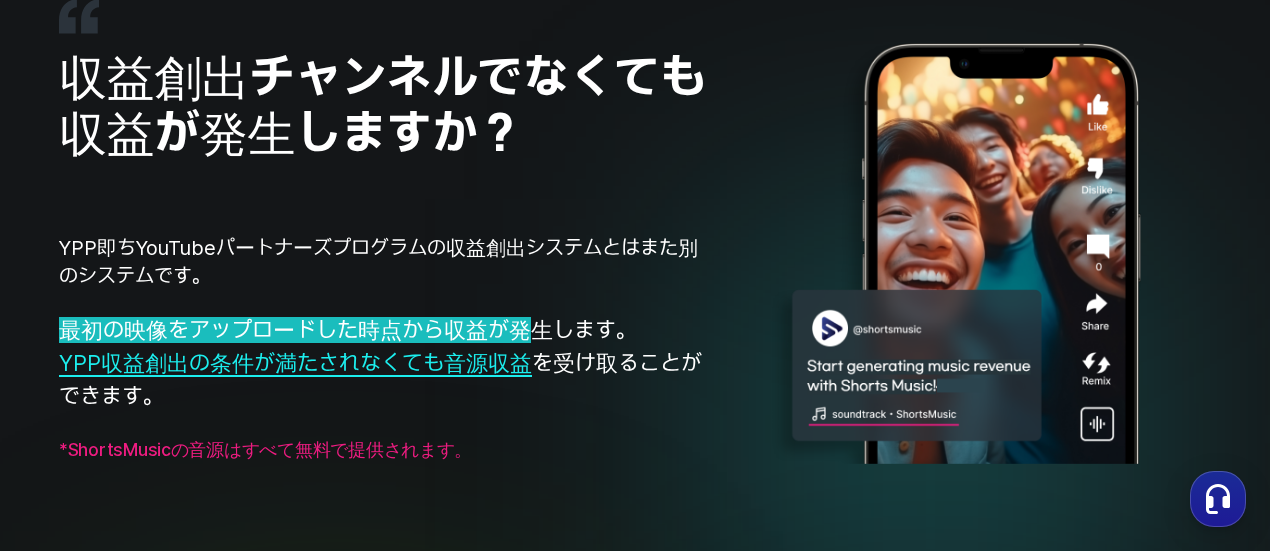 scroll, scrollTop: 1400, scrollLeft: 0, axis: vertical 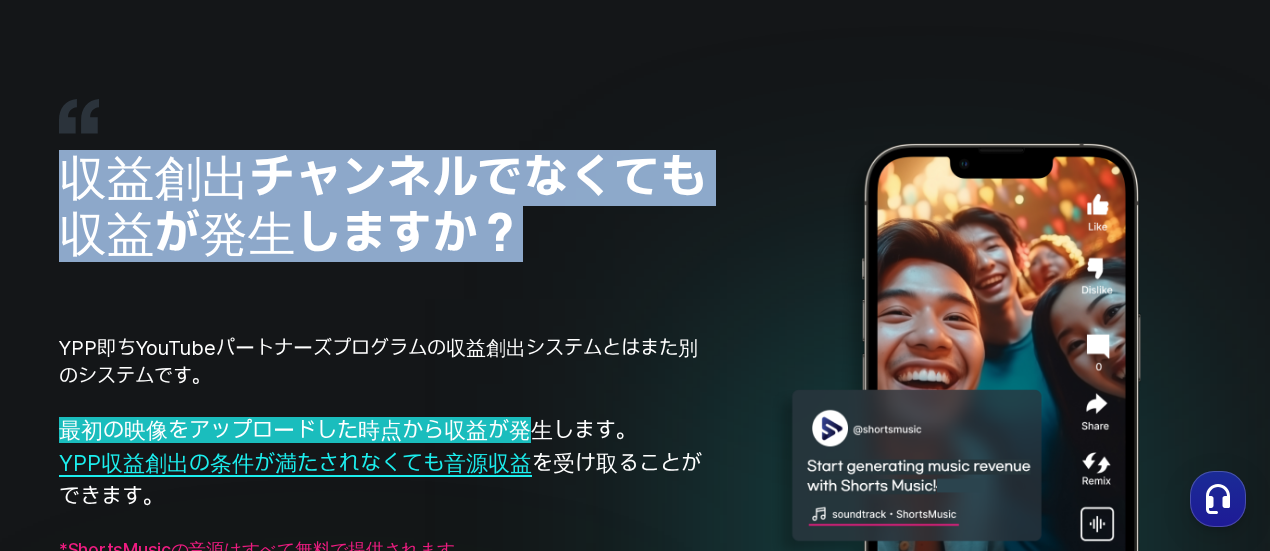 drag, startPoint x: 74, startPoint y: 165, endPoint x: 523, endPoint y: 231, distance: 453.82486 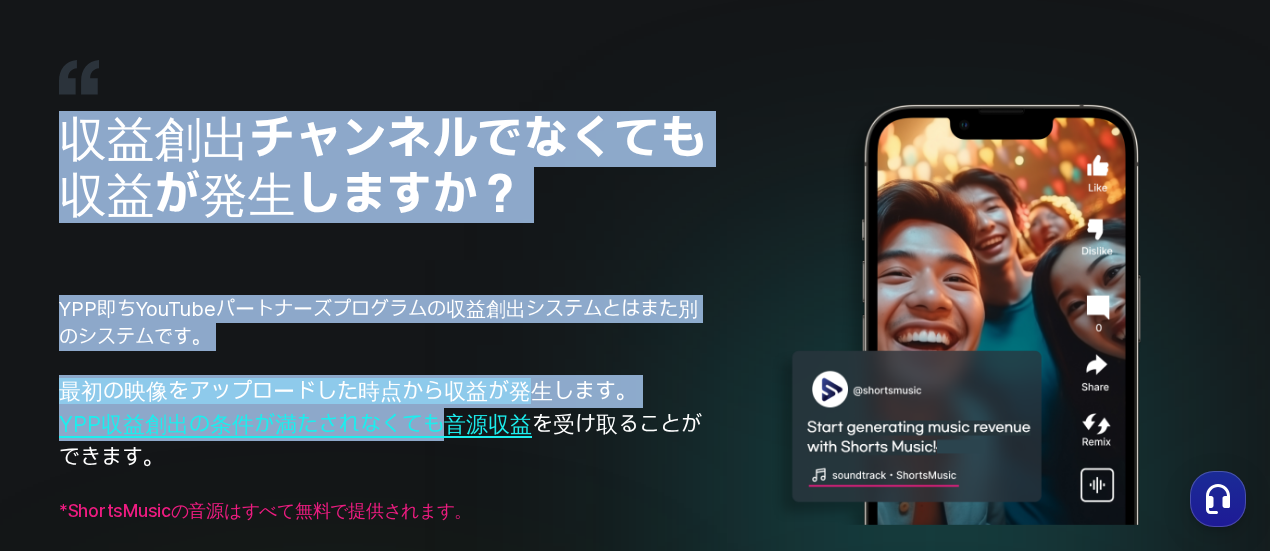 scroll, scrollTop: 1500, scrollLeft: 0, axis: vertical 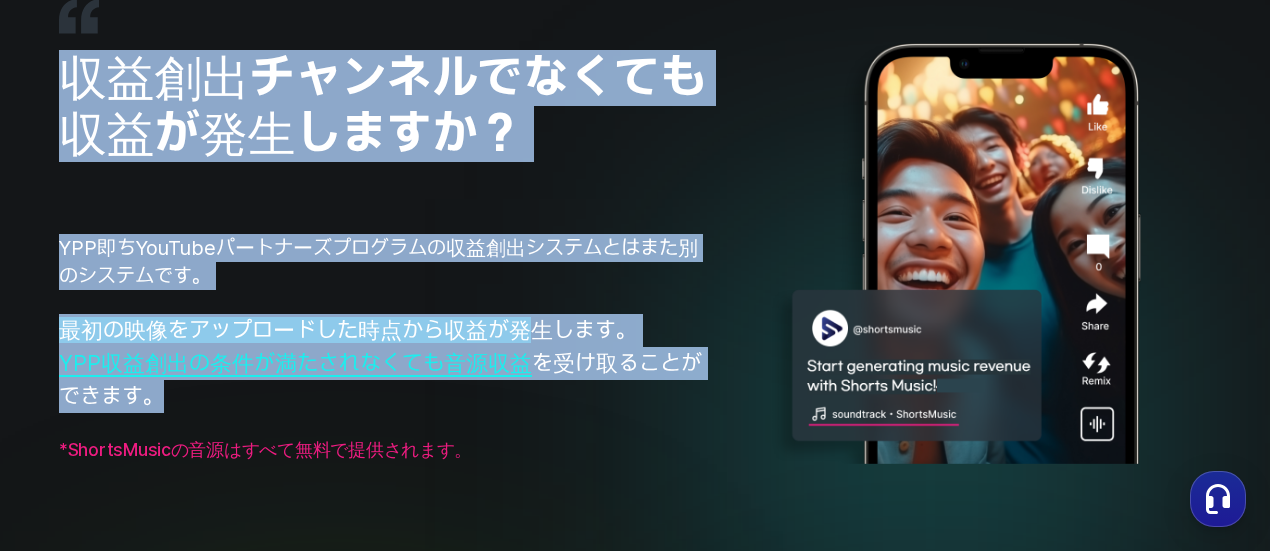 drag, startPoint x: 59, startPoint y: 155, endPoint x: 467, endPoint y: 415, distance: 483.8016 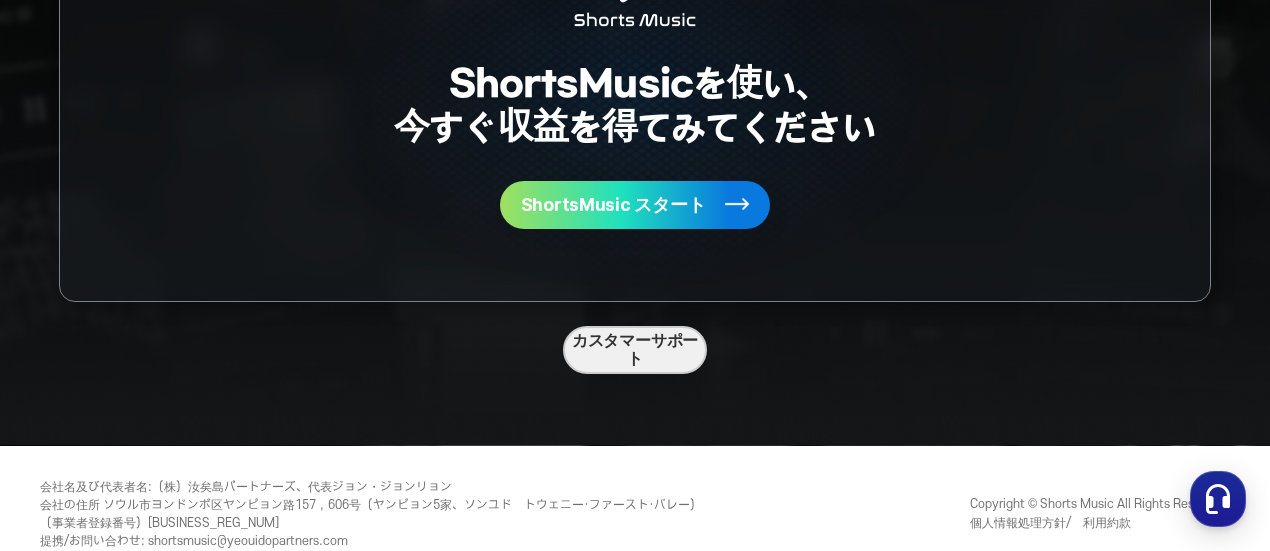 scroll, scrollTop: 5318, scrollLeft: 0, axis: vertical 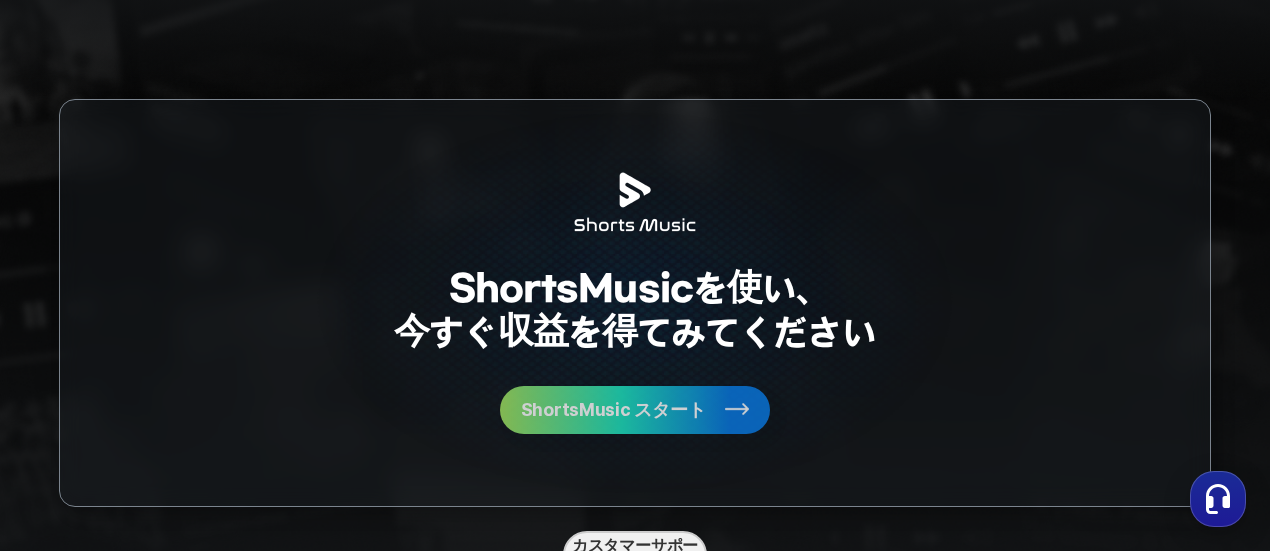 click on "ShortsMusic スタート" at bounding box center (613, 410) 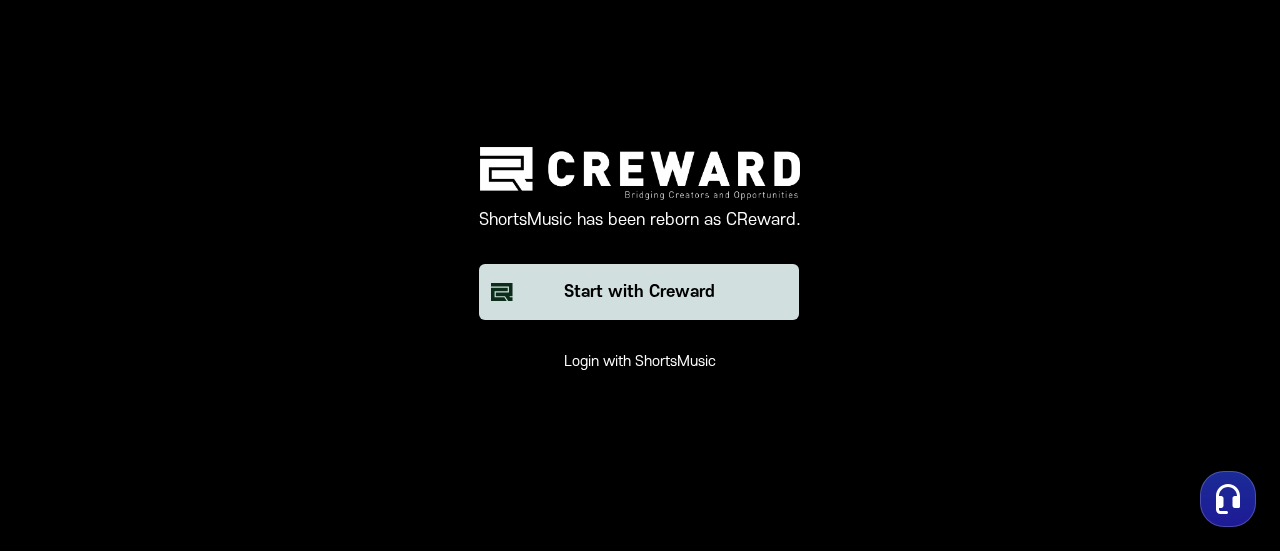scroll, scrollTop: 0, scrollLeft: 0, axis: both 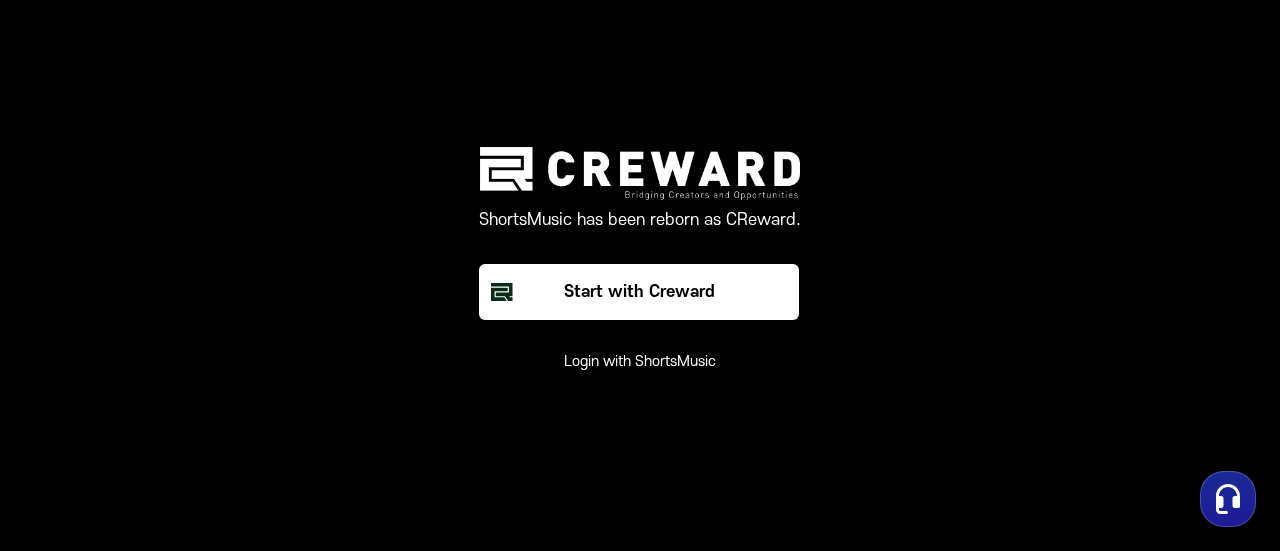 click on "Login with ShortsMusic" at bounding box center (640, 362) 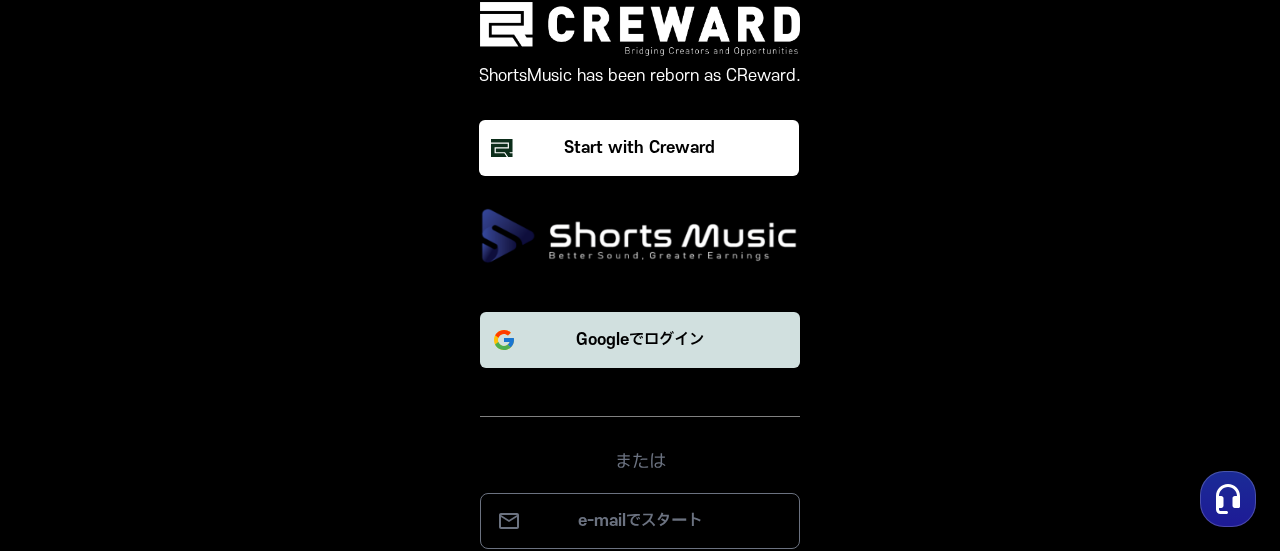 click on "Googleでログイン" at bounding box center [640, 340] 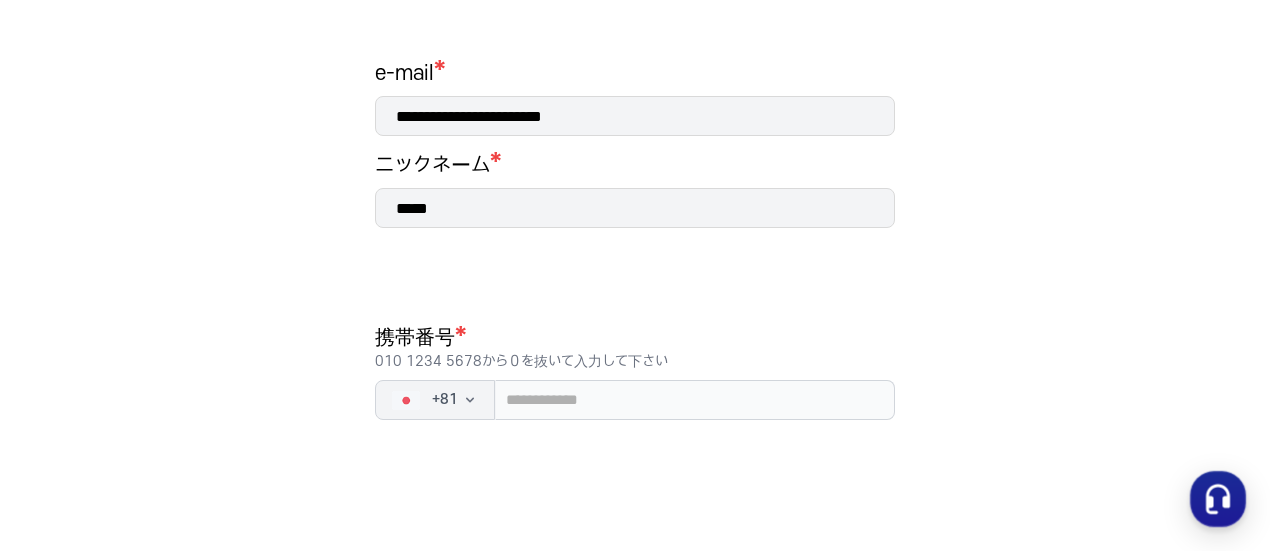 scroll, scrollTop: 300, scrollLeft: 0, axis: vertical 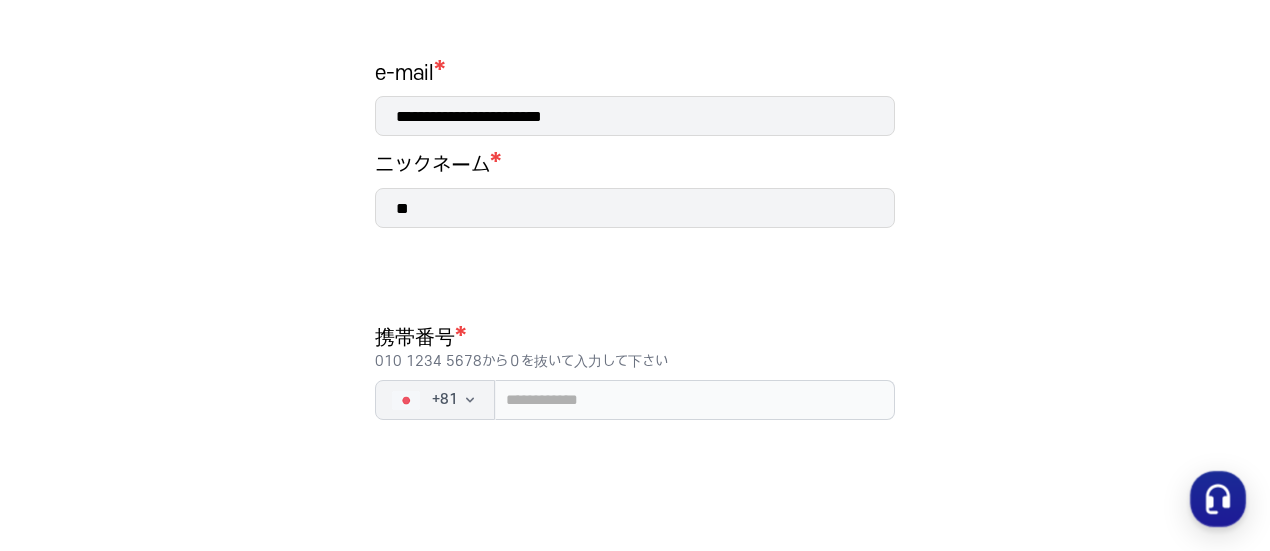 type on "*" 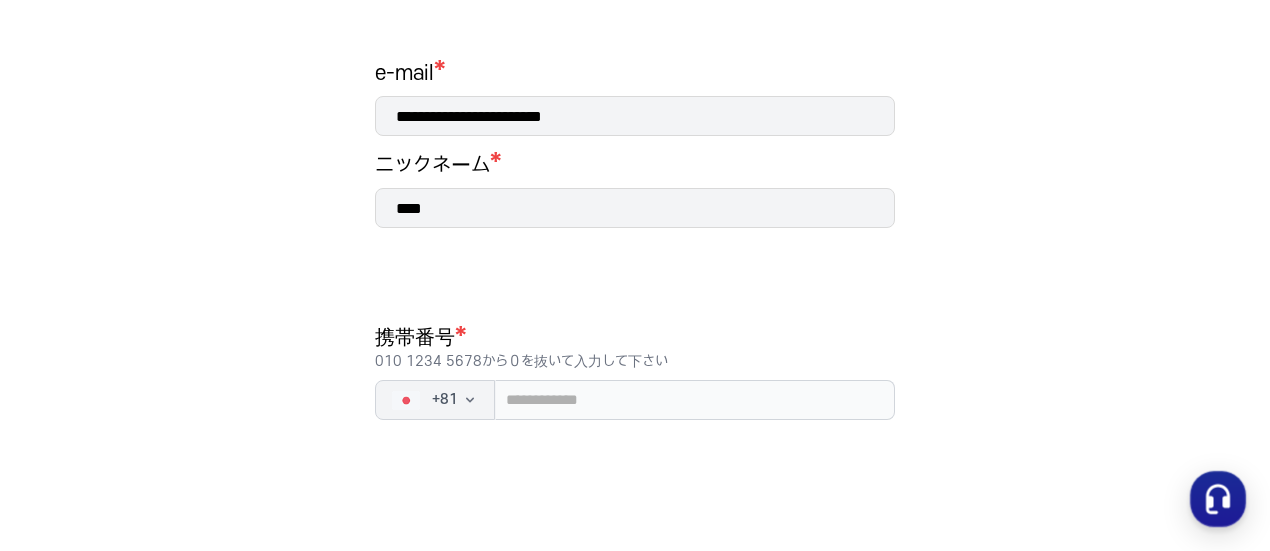 type on "****" 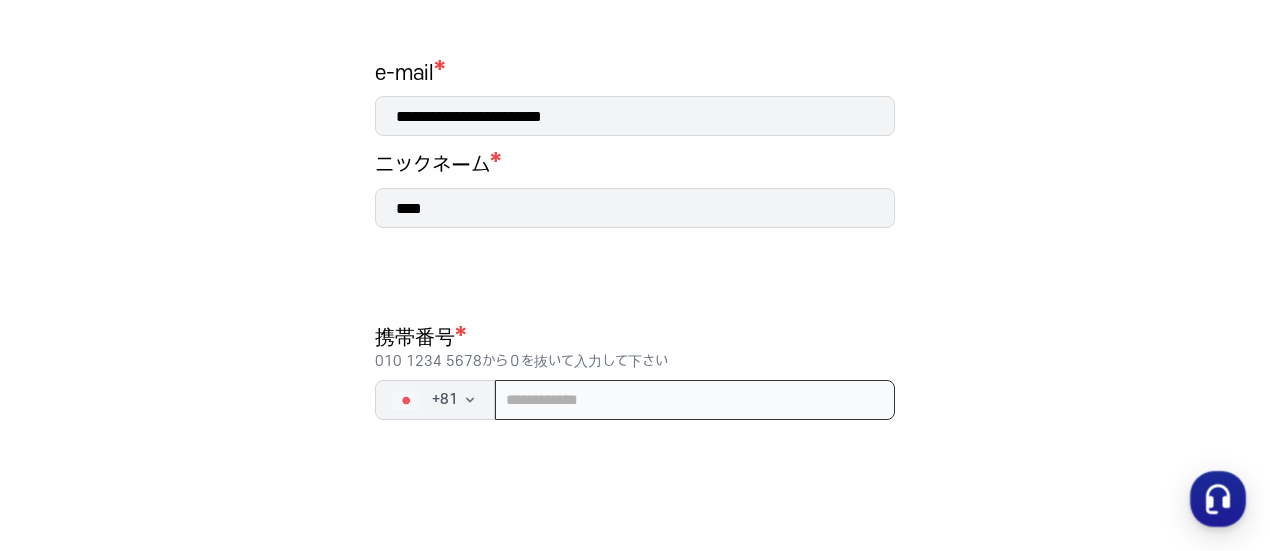 click at bounding box center (695, 400) 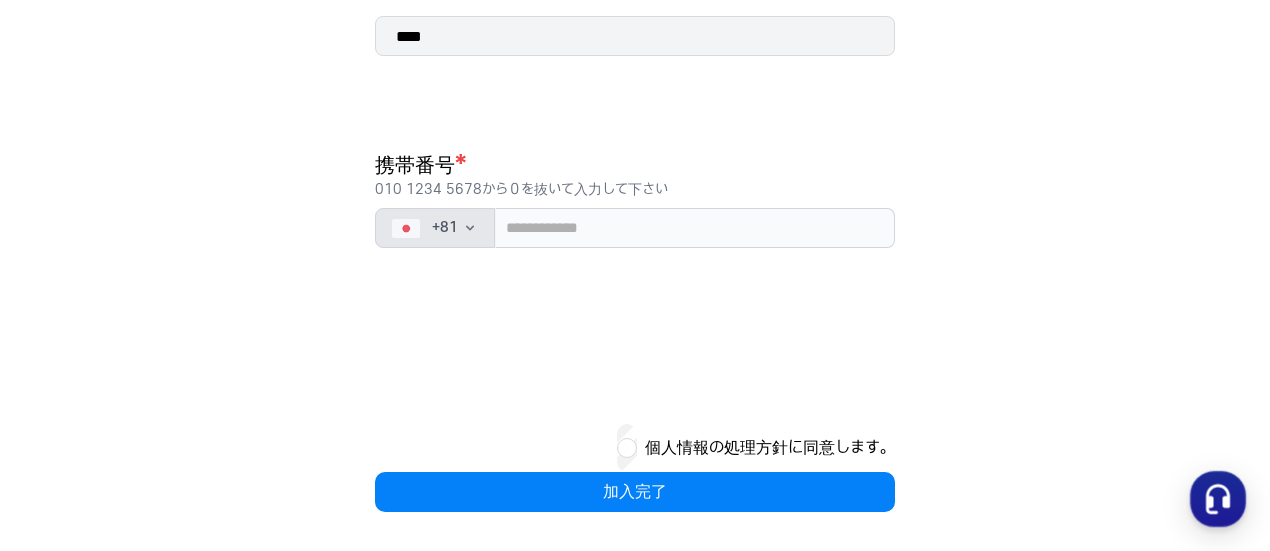 click 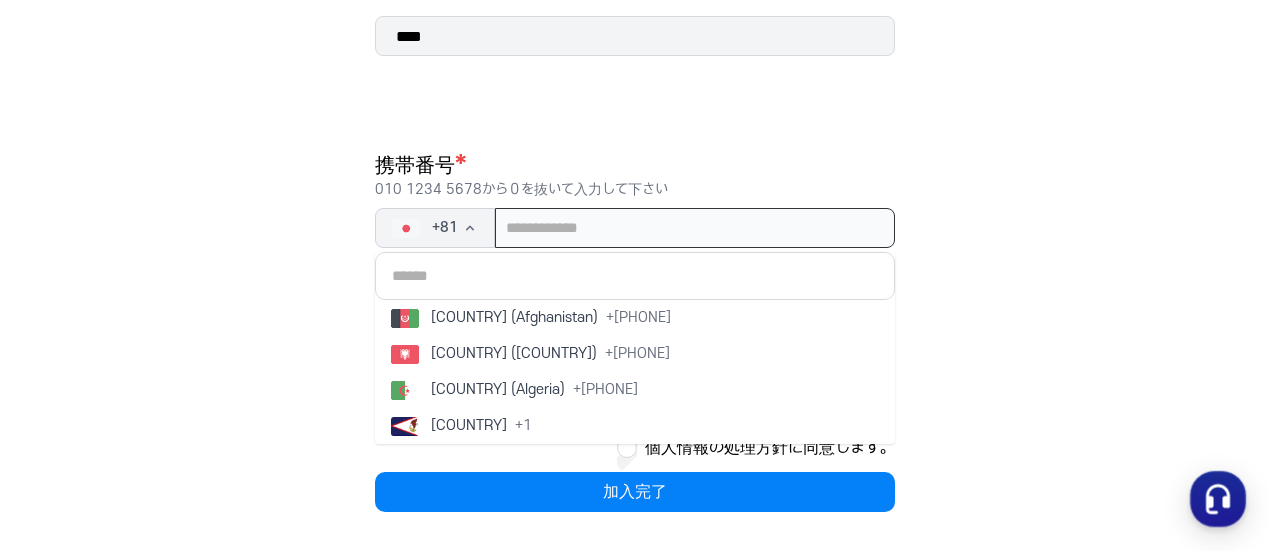click at bounding box center (695, 228) 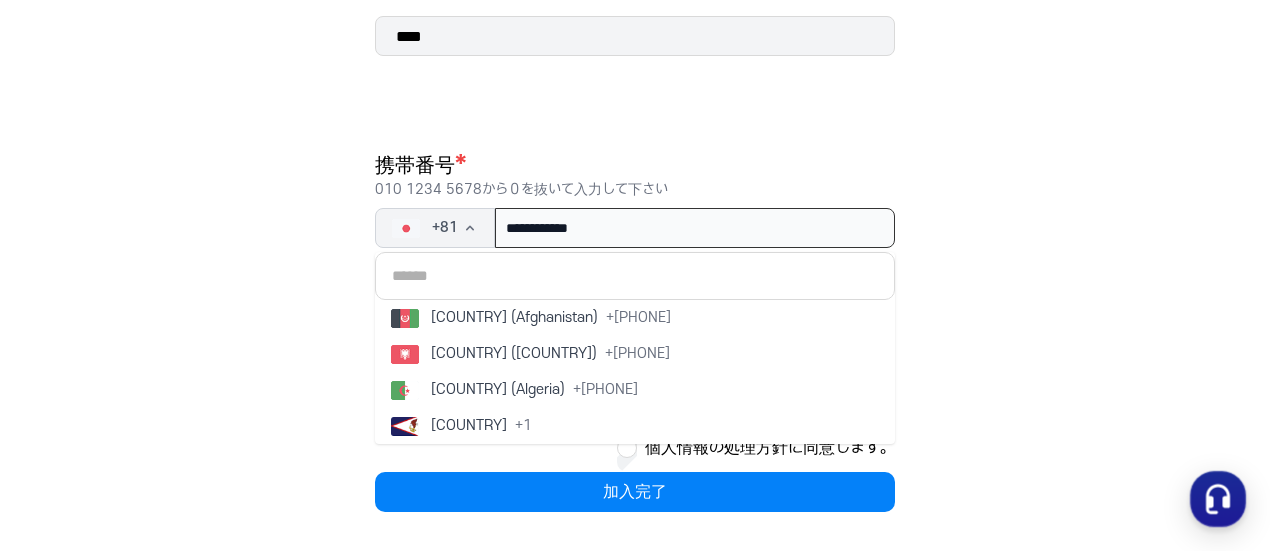 type on "**********" 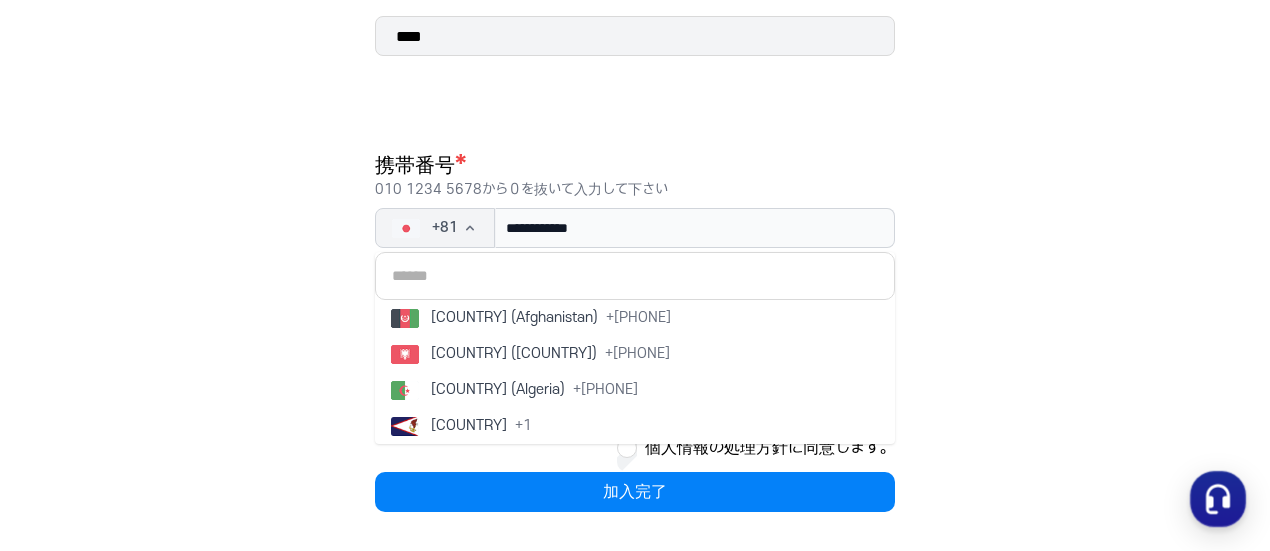 click on "携帯番号   *     [PHONE]" at bounding box center [635, 176] 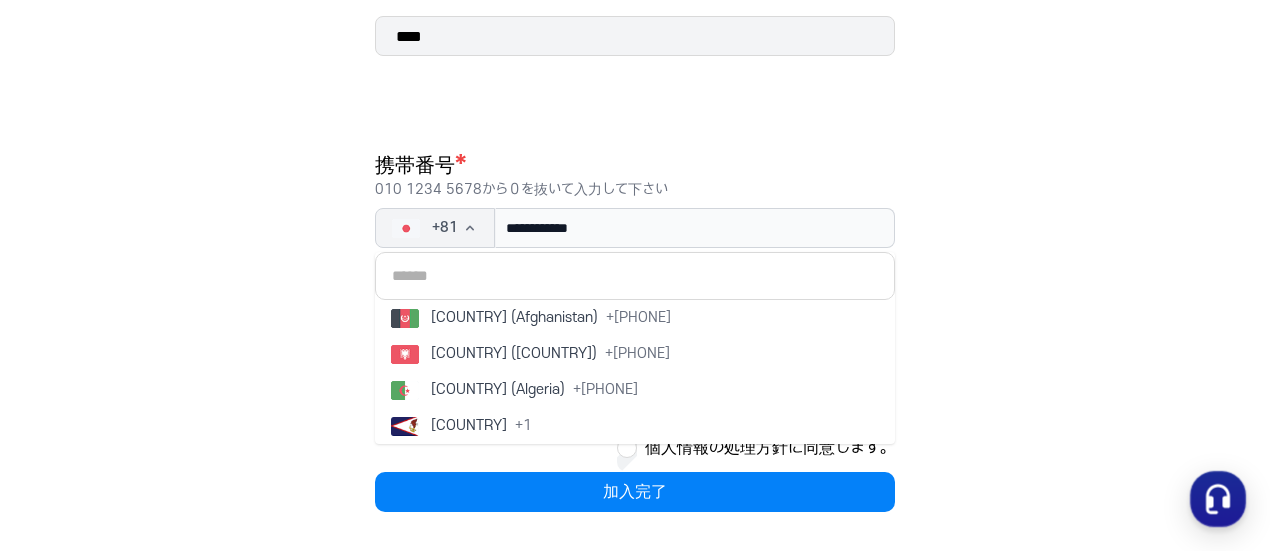 click on "**********" at bounding box center [635, 80] 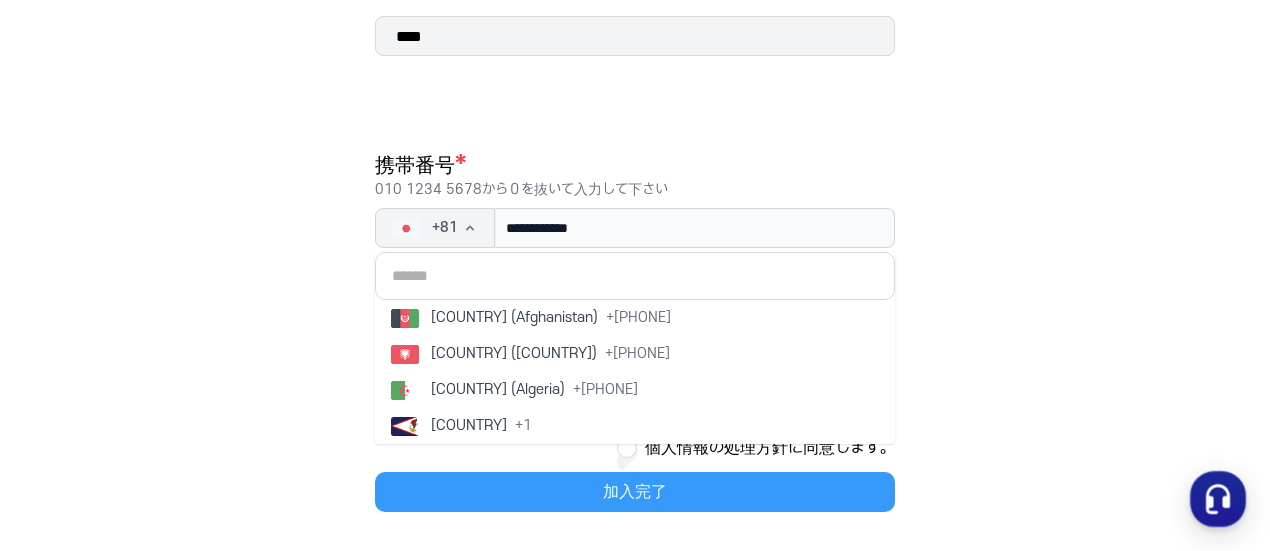 click on "加入完了" at bounding box center (635, 492) 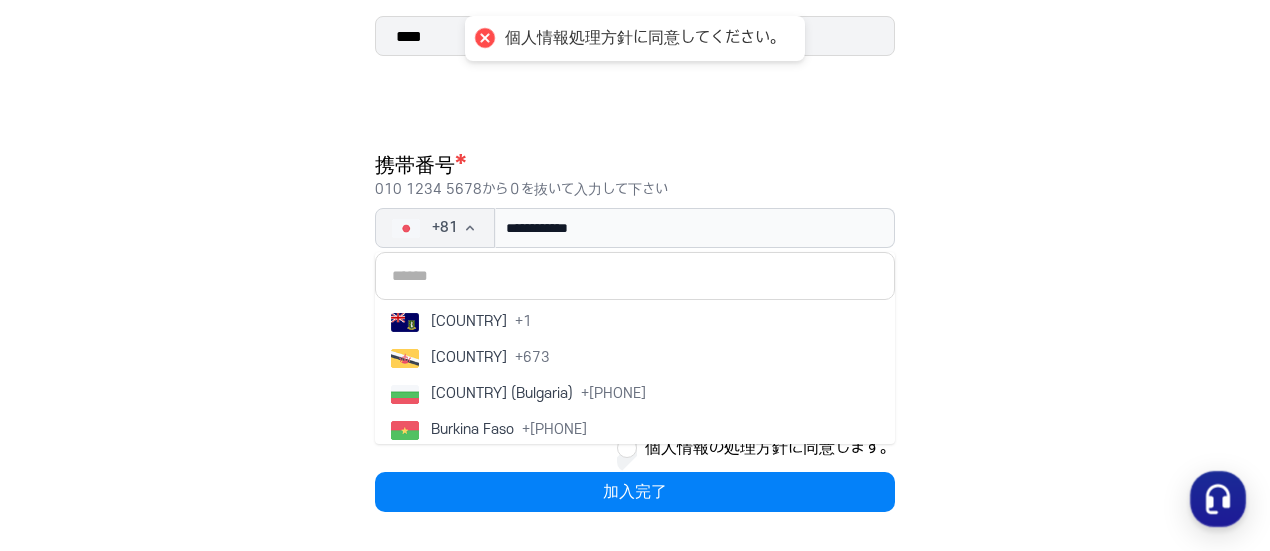 scroll, scrollTop: 1344, scrollLeft: 0, axis: vertical 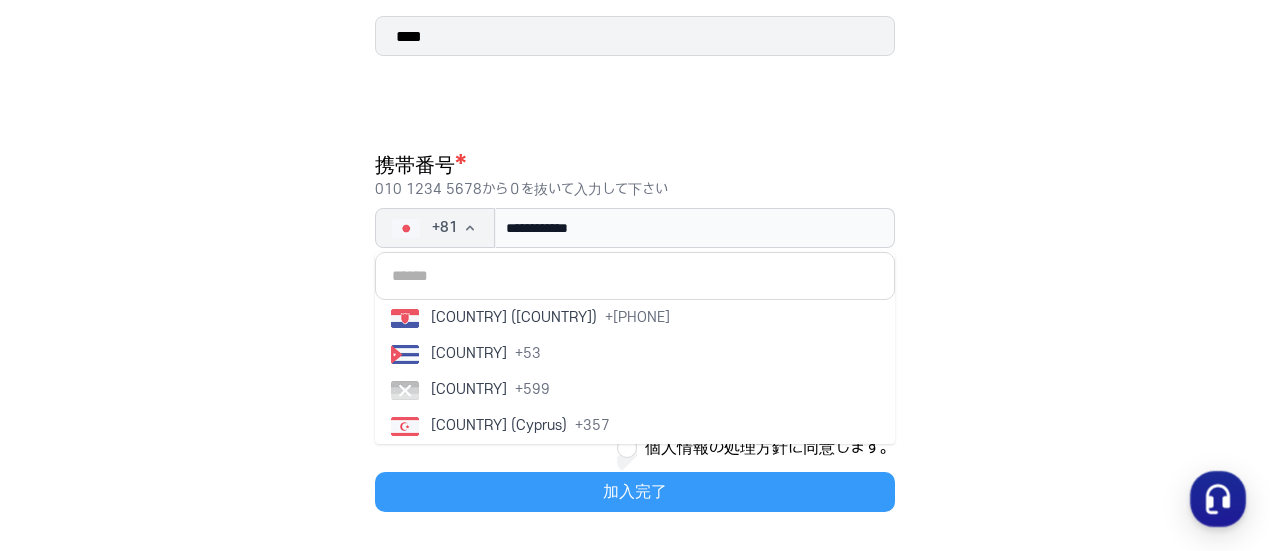 click on "加入完了" at bounding box center (635, 492) 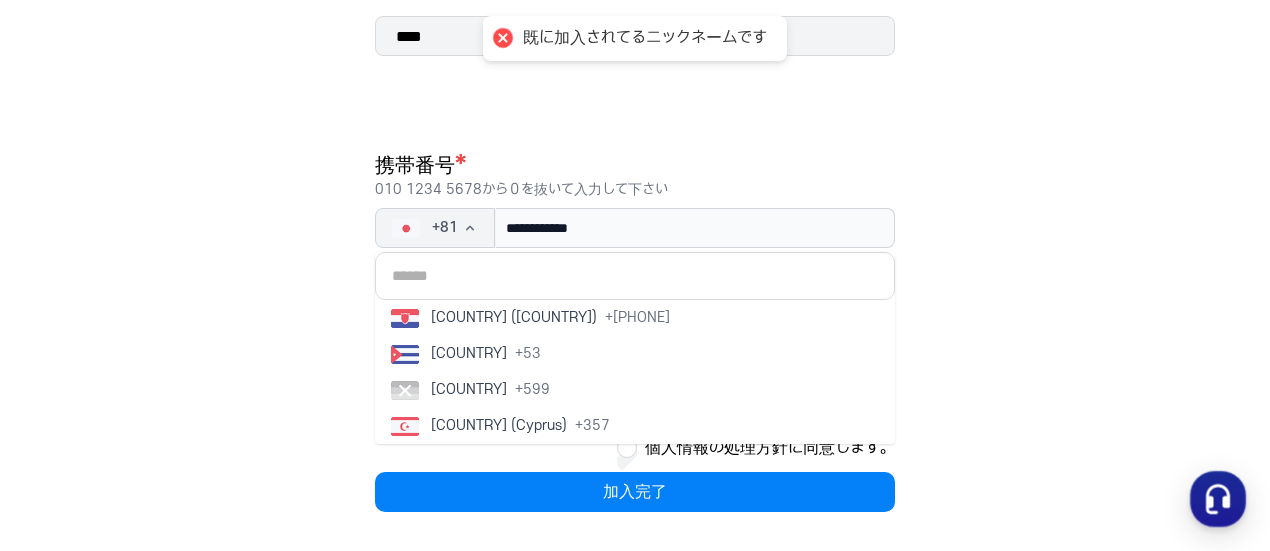scroll, scrollTop: 272, scrollLeft: 0, axis: vertical 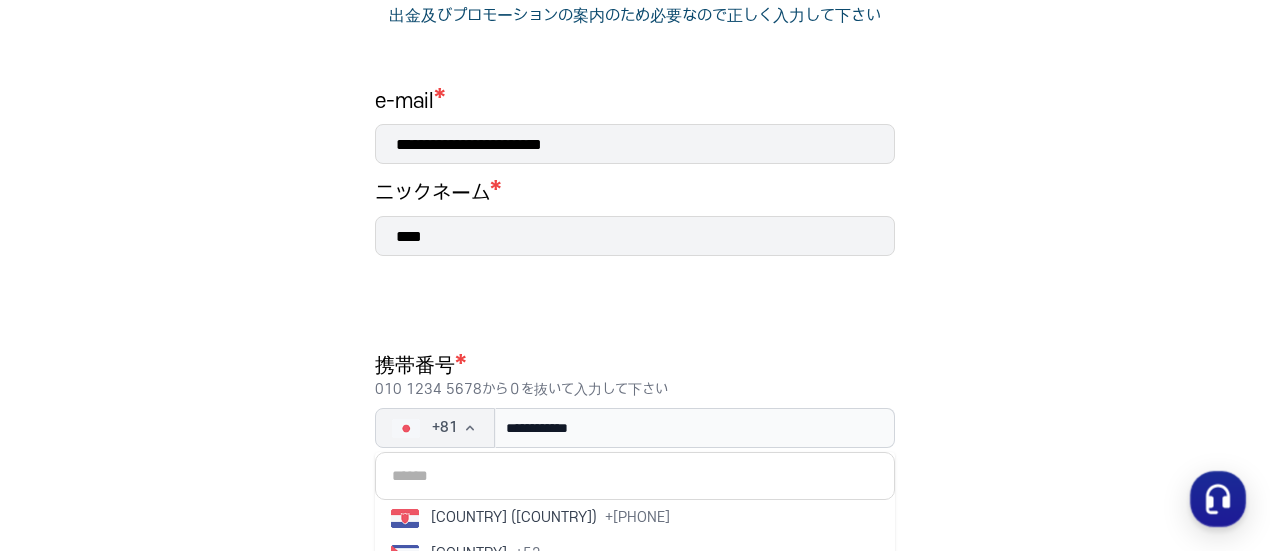 drag, startPoint x: 446, startPoint y: 228, endPoint x: 376, endPoint y: 229, distance: 70.00714 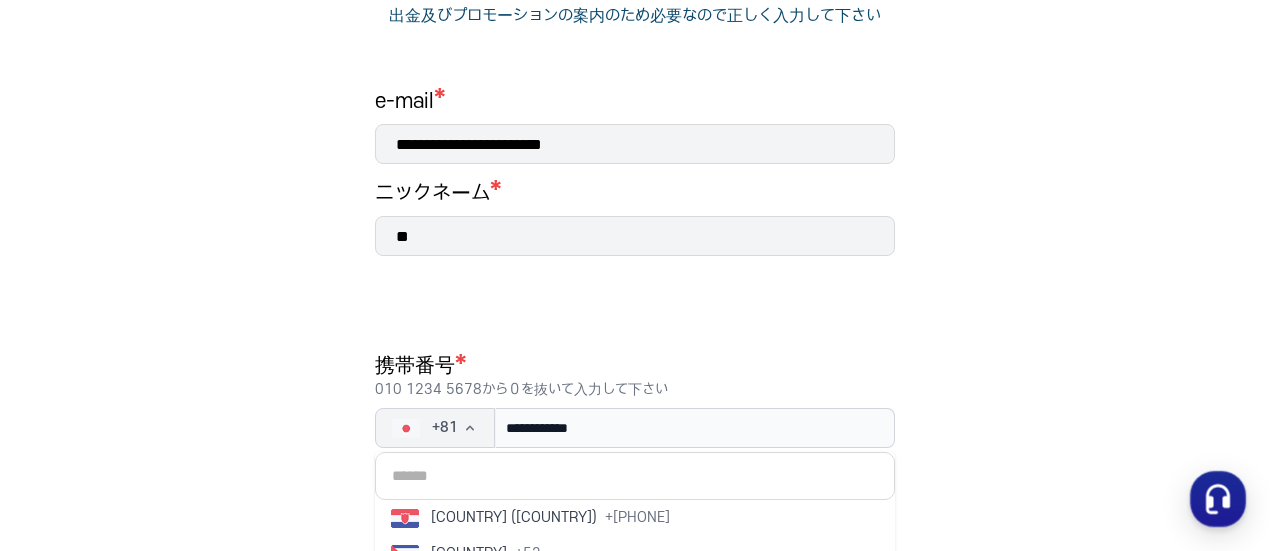 type on "*" 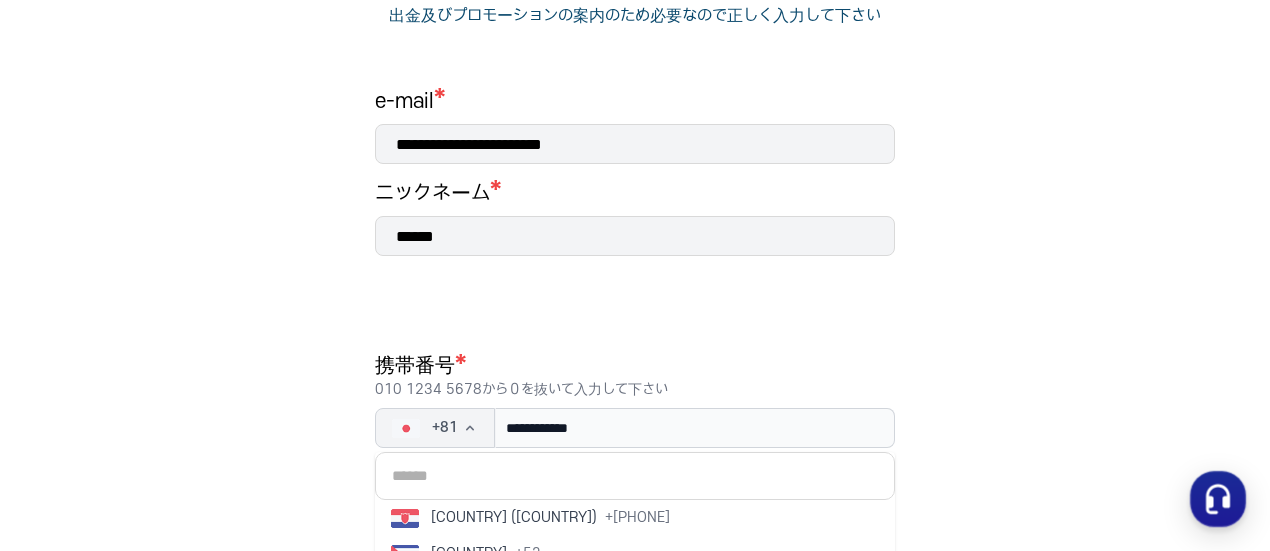 type on "******" 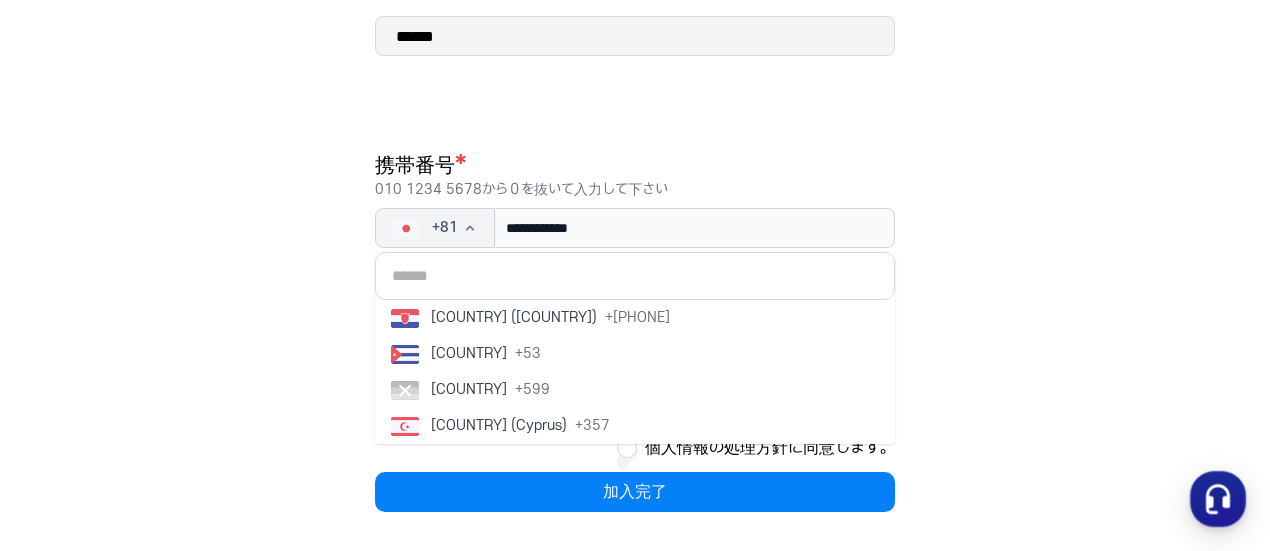 scroll, scrollTop: 472, scrollLeft: 0, axis: vertical 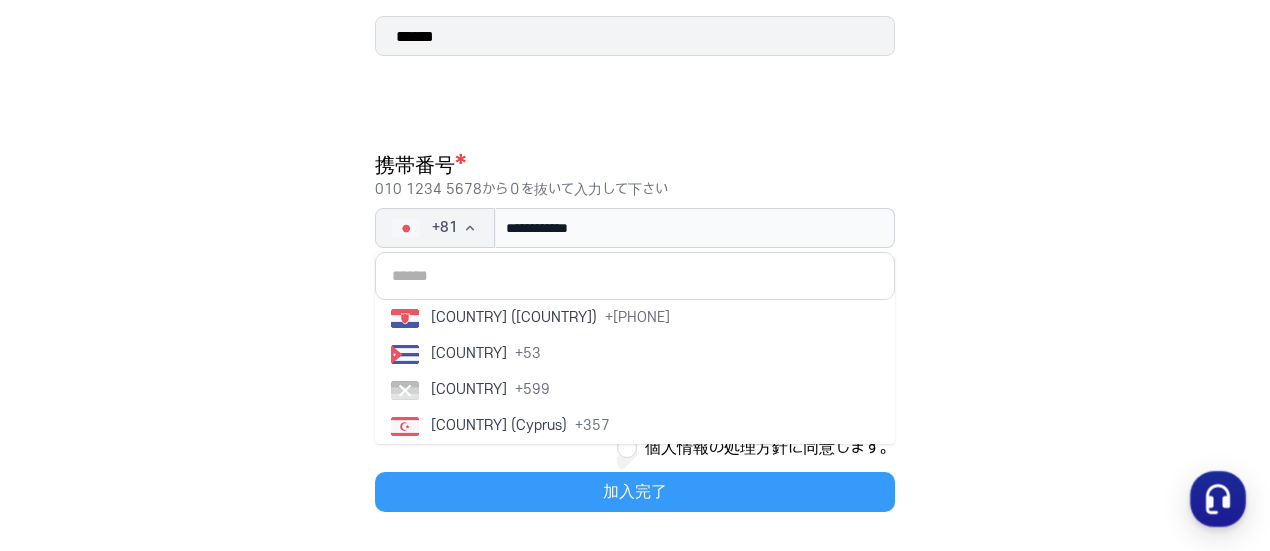 click on "加入完了" at bounding box center [635, 492] 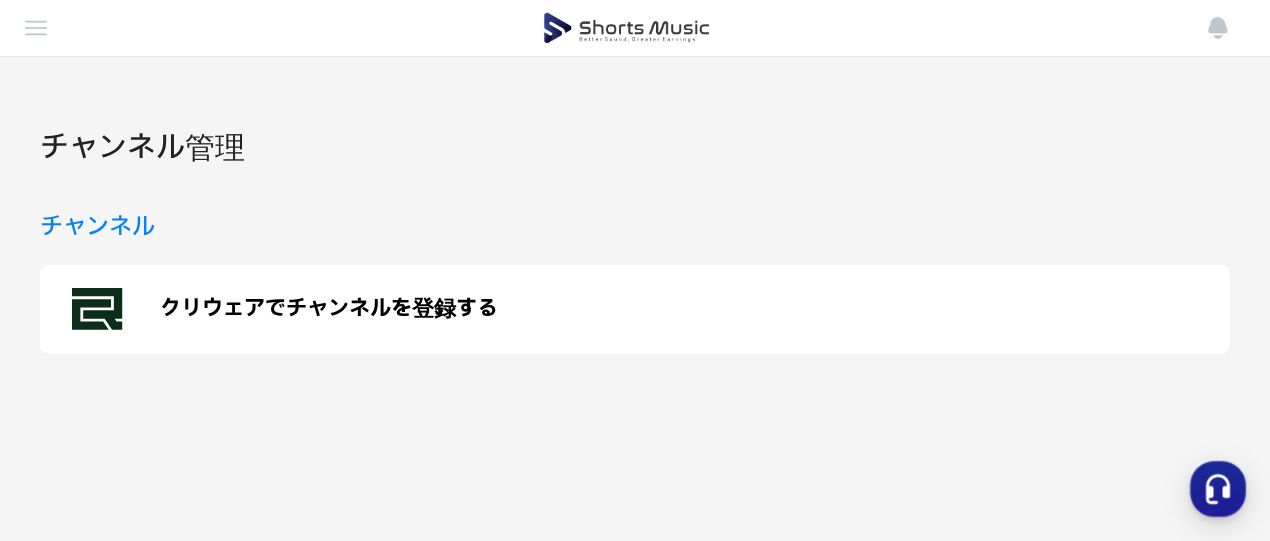 scroll, scrollTop: 0, scrollLeft: 0, axis: both 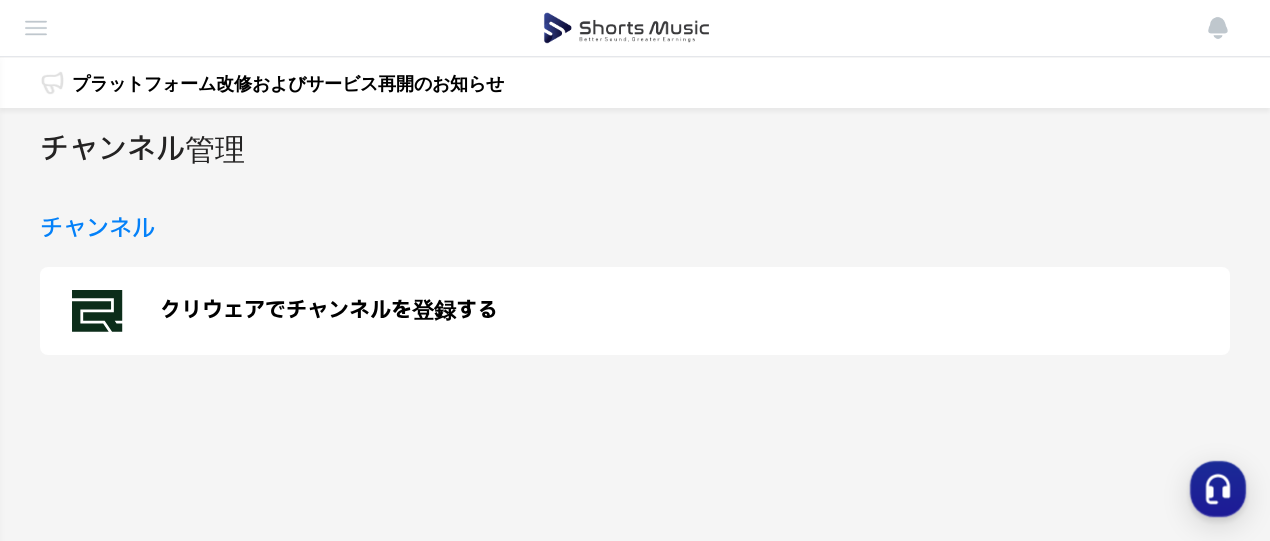 click on "ダッシュボード" at bounding box center [0, 0] 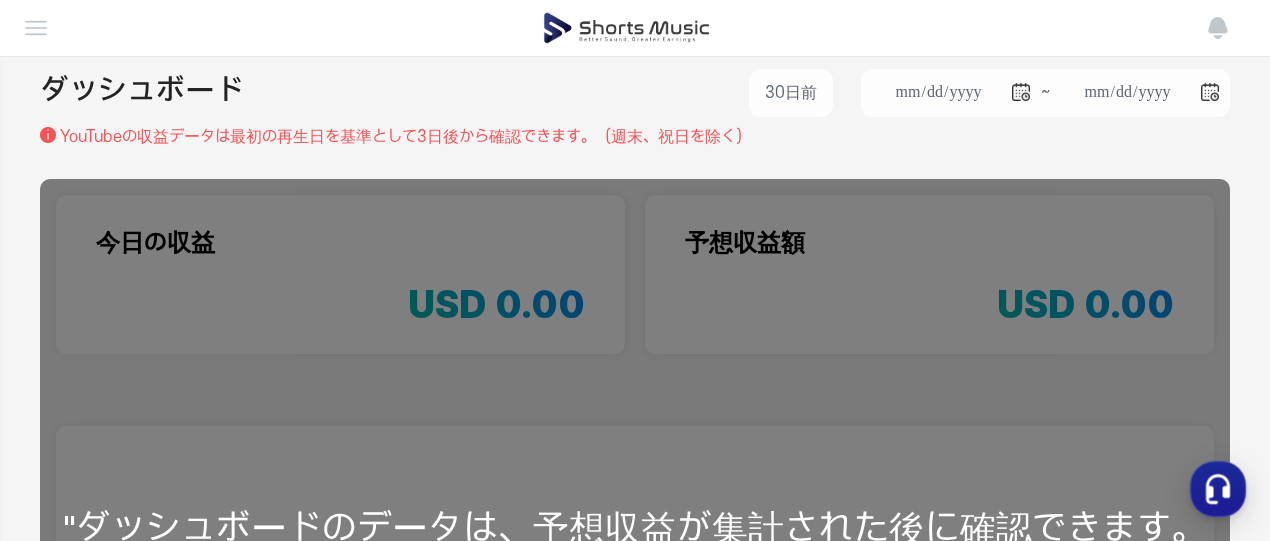 scroll, scrollTop: 0, scrollLeft: 0, axis: both 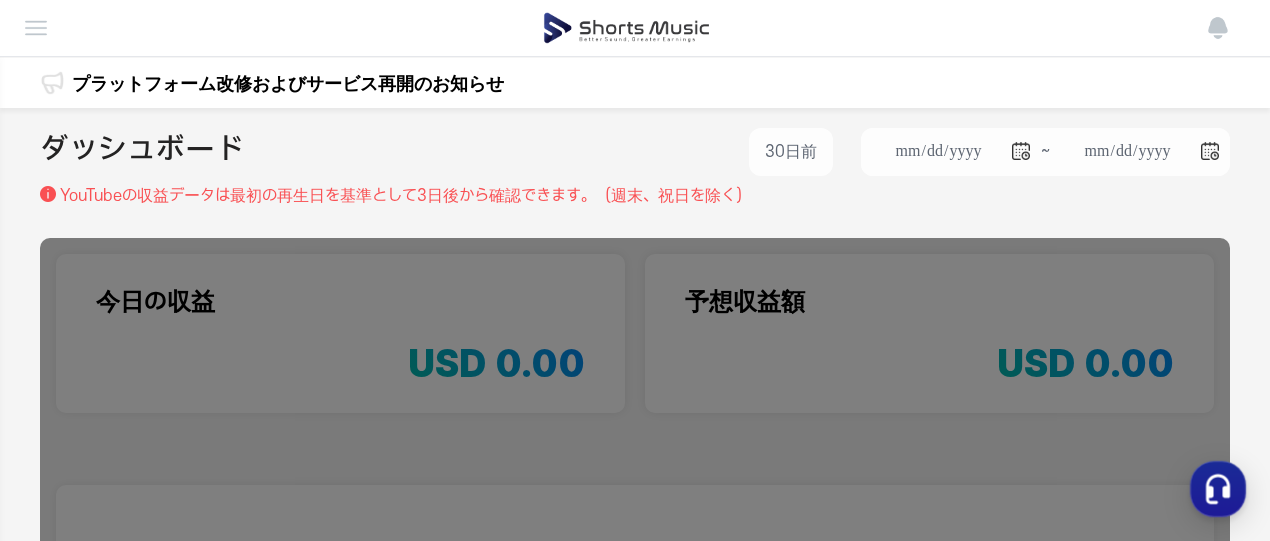 click on "実績管理" at bounding box center [0, 0] 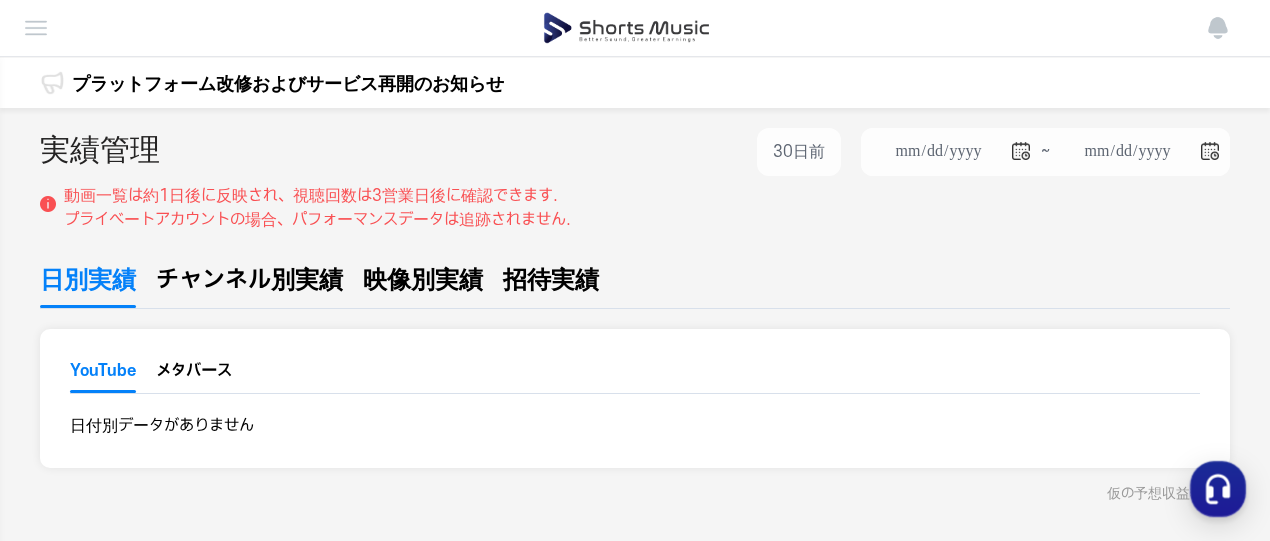 scroll, scrollTop: 0, scrollLeft: 0, axis: both 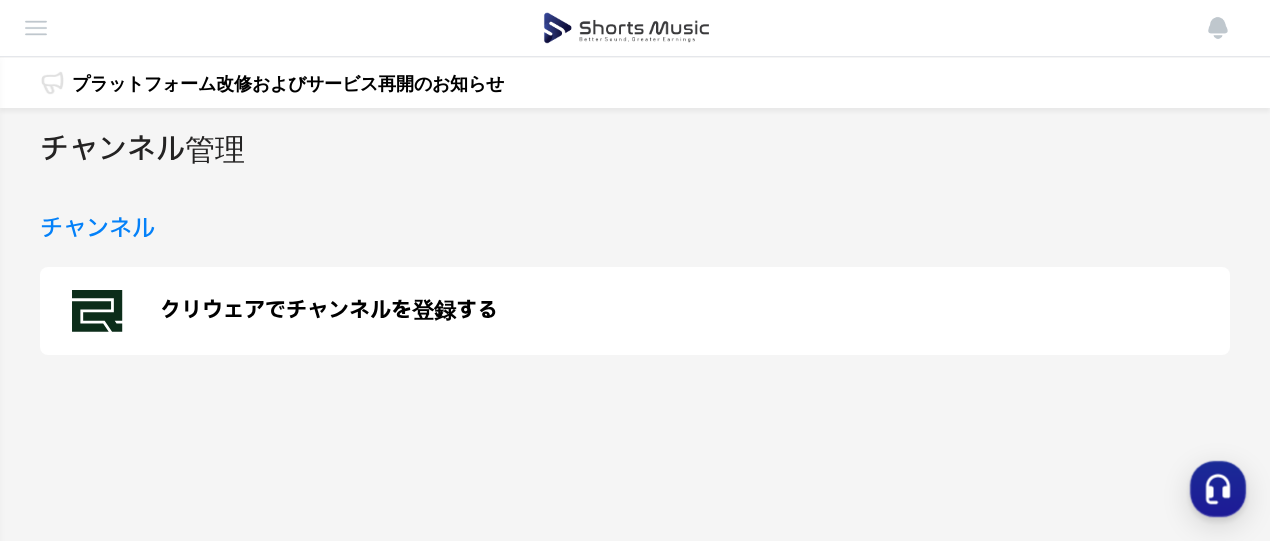 click on "ダッシュボード" at bounding box center (0, 0) 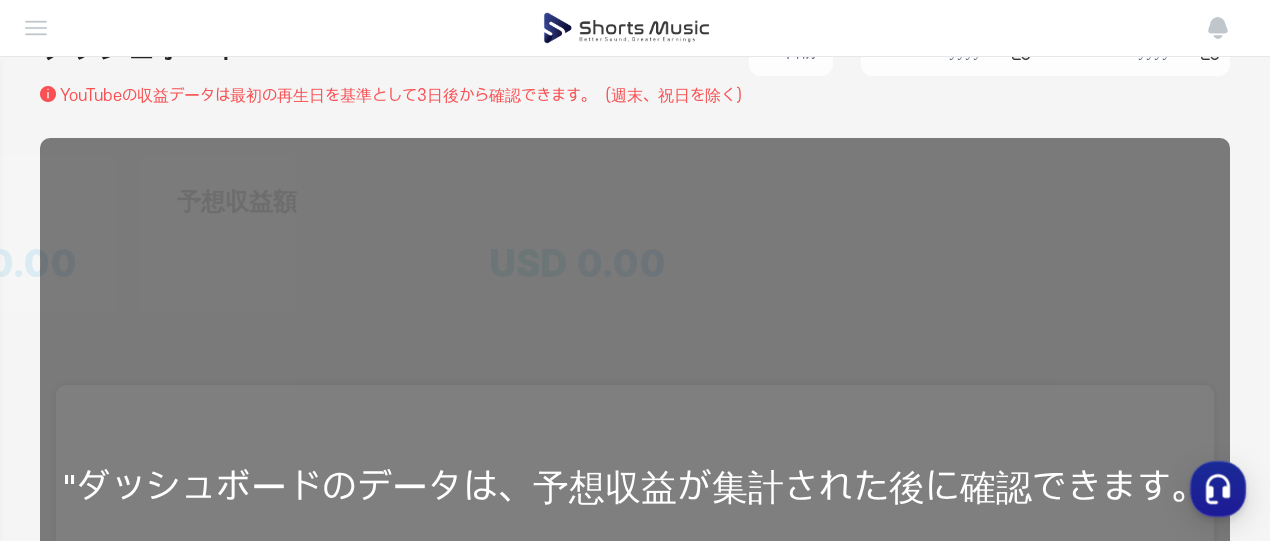 scroll, scrollTop: 0, scrollLeft: 0, axis: both 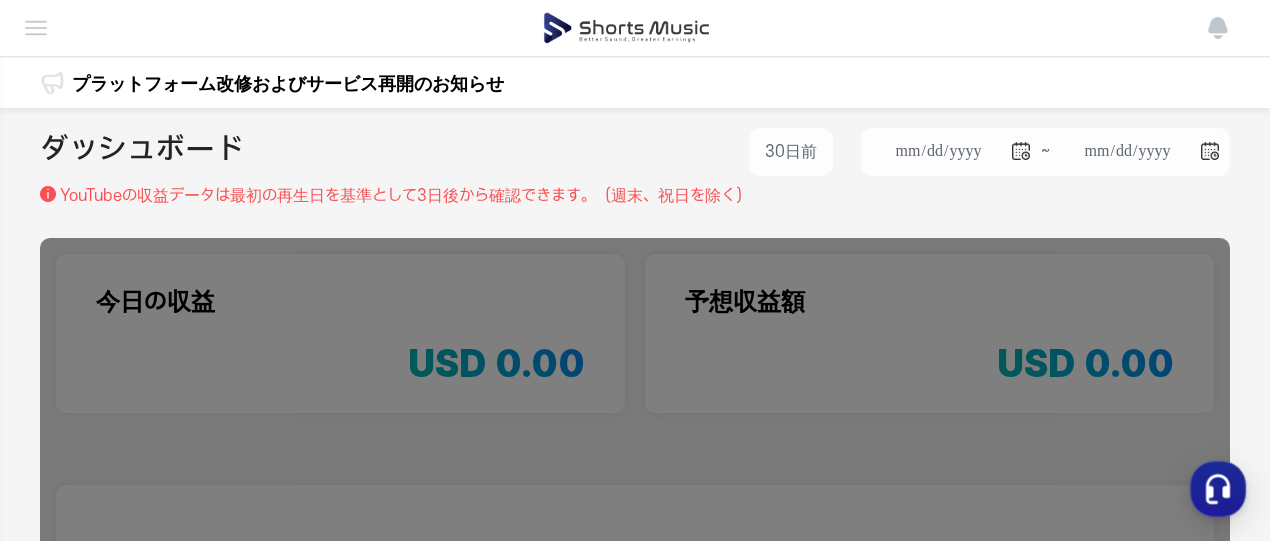 click at bounding box center [0, 0] 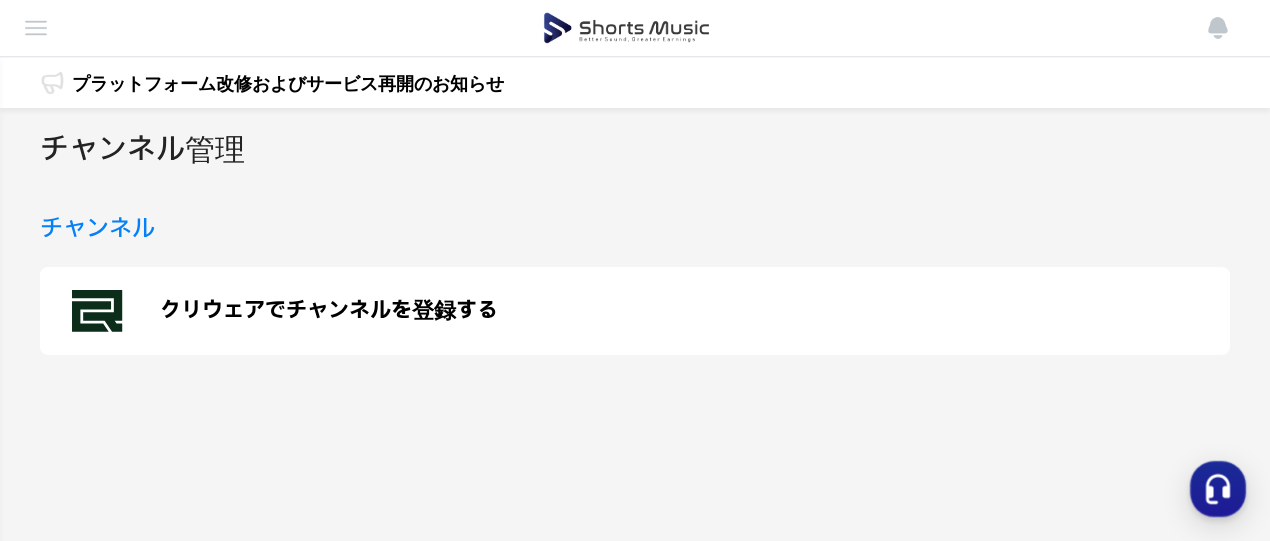 scroll, scrollTop: 0, scrollLeft: 0, axis: both 